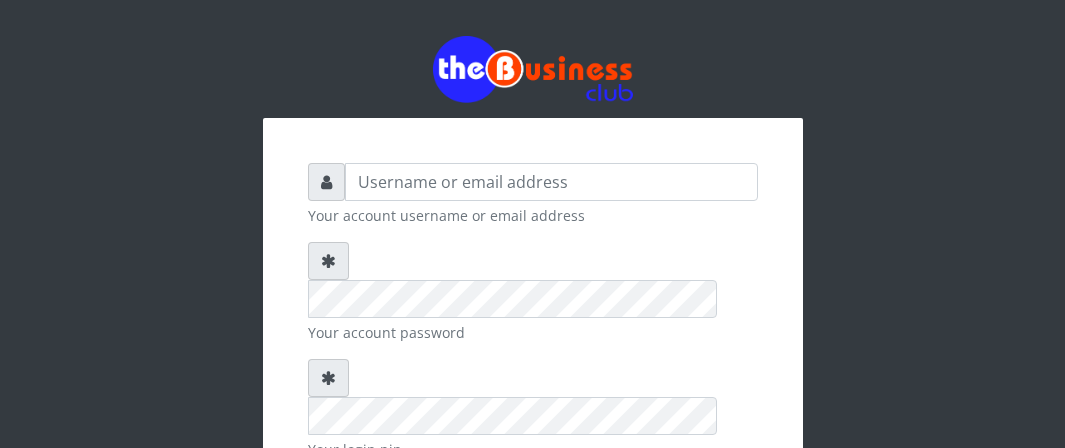 scroll, scrollTop: 0, scrollLeft: 0, axis: both 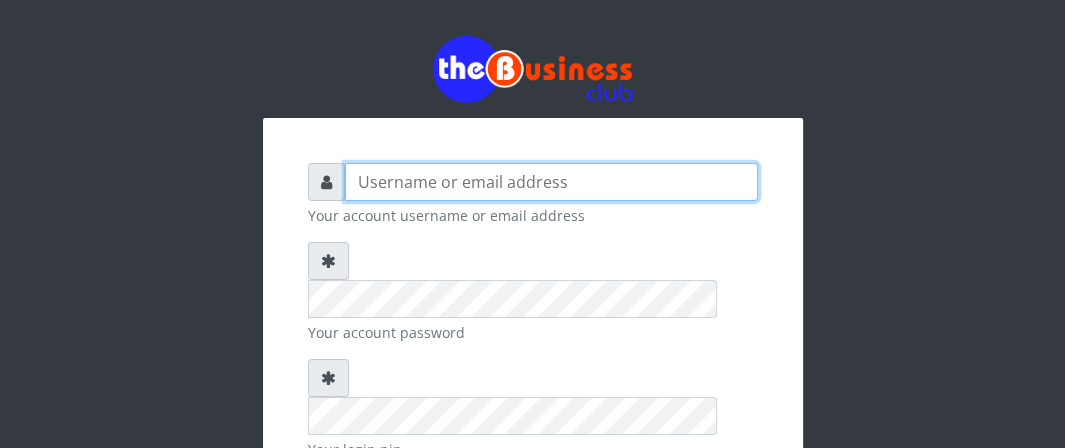 type on "Boboyen" 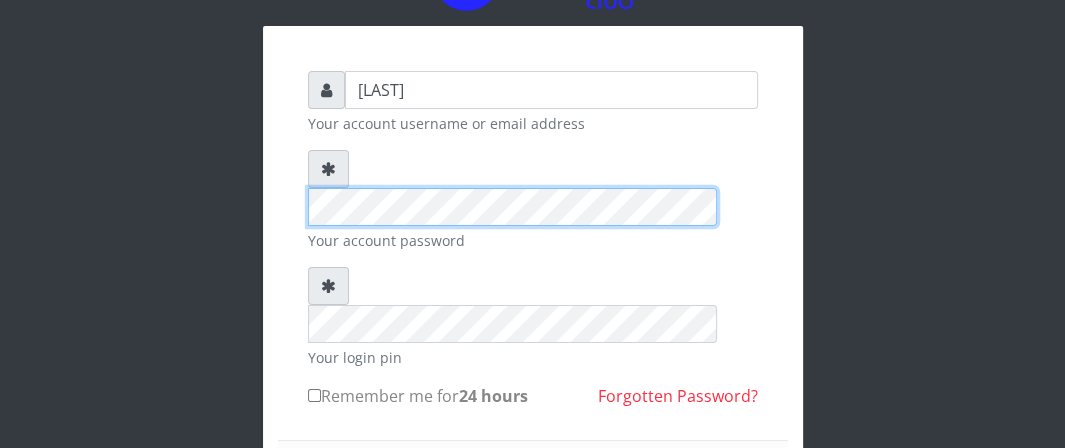 scroll, scrollTop: 100, scrollLeft: 0, axis: vertical 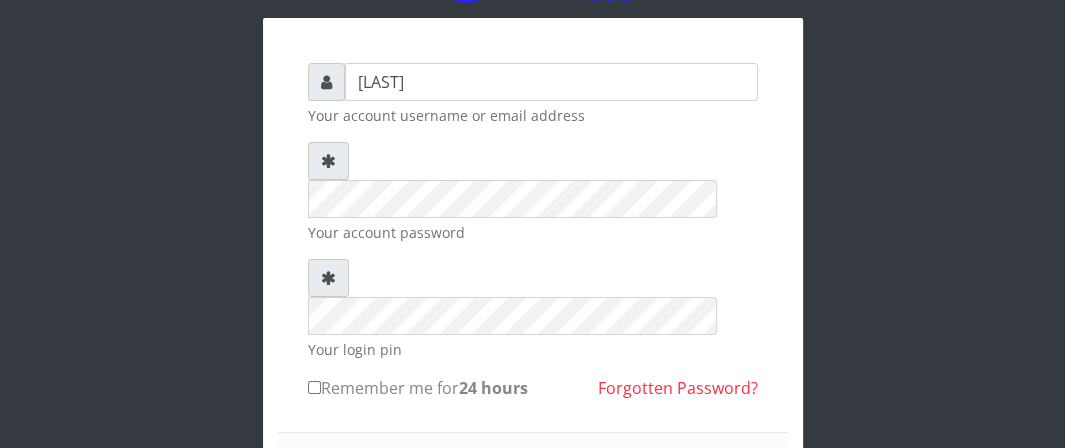 click on "Remember me for  24 hours" at bounding box center [314, 387] 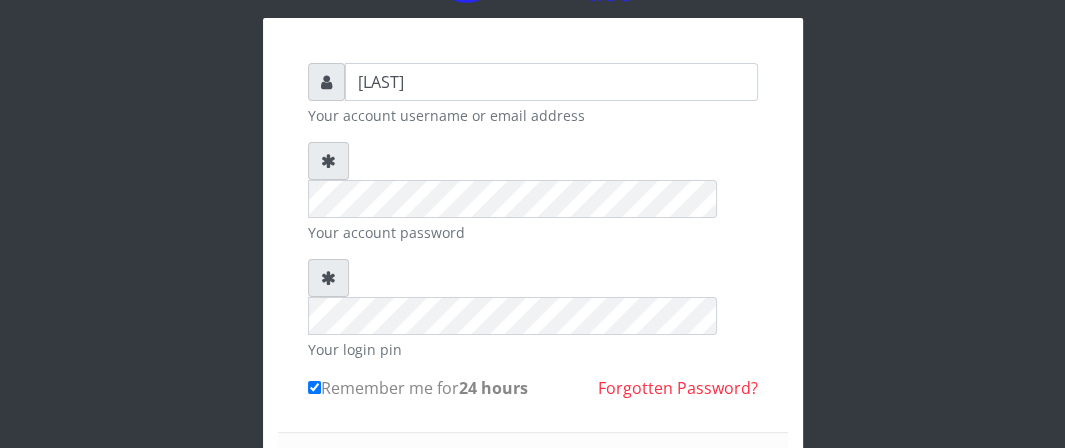 click on "Sign in" at bounding box center (533, 488) 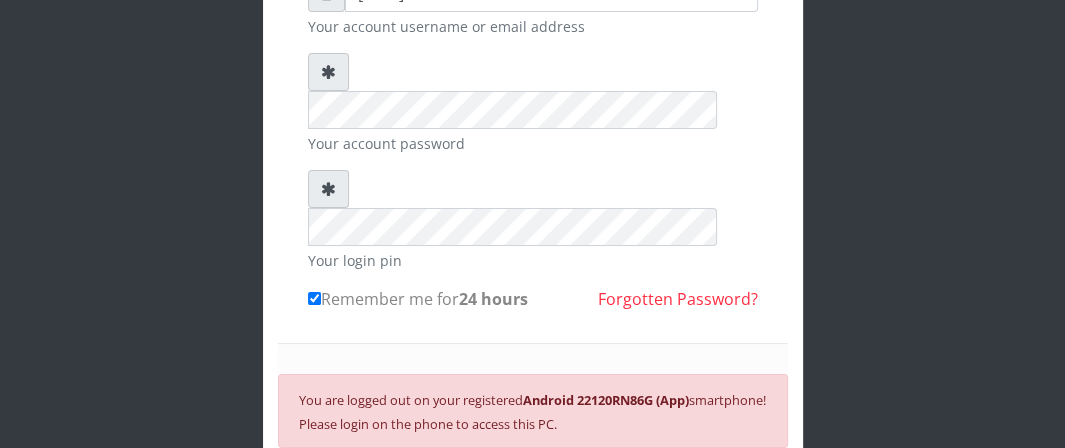 scroll, scrollTop: 200, scrollLeft: 0, axis: vertical 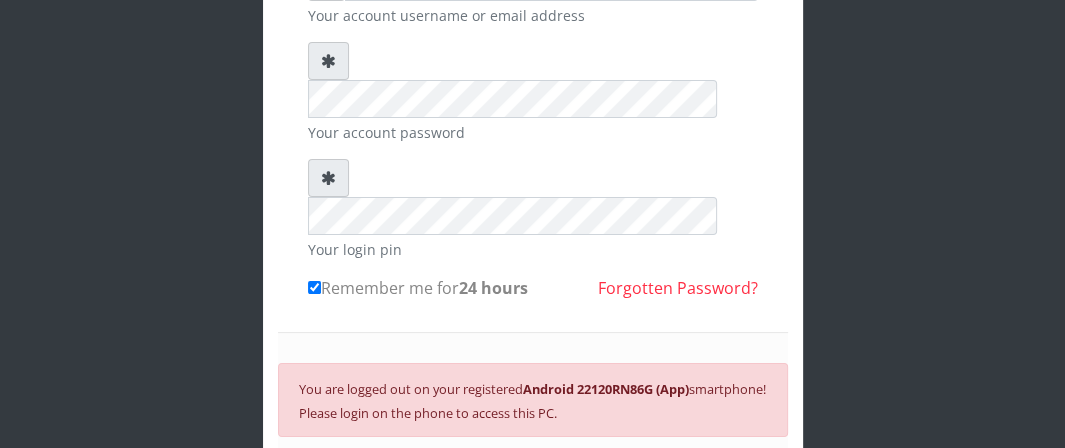 click on "SIGN IN" at bounding box center (533, 478) 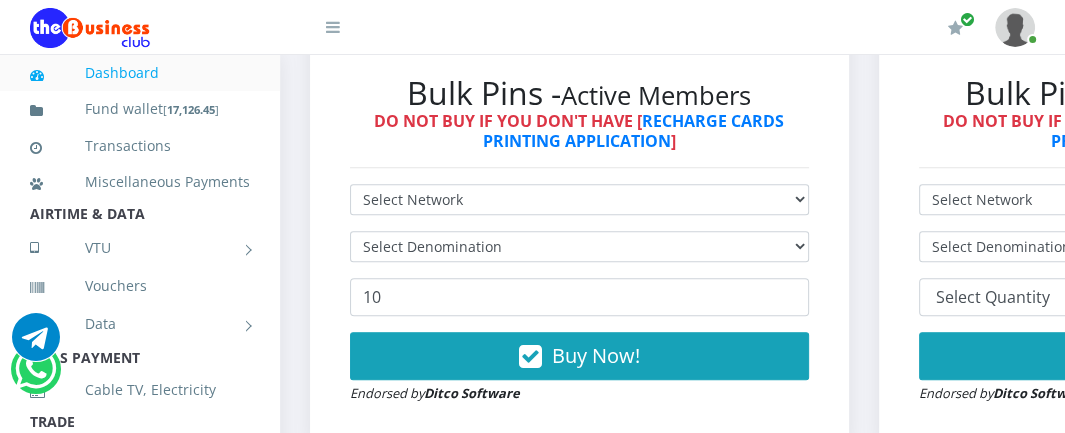 scroll, scrollTop: 600, scrollLeft: 0, axis: vertical 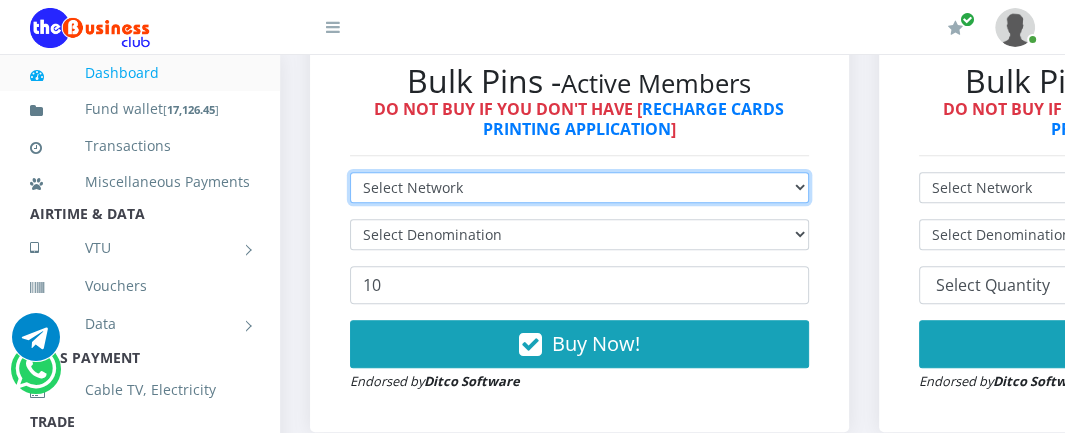 click on "Select Network
MTN
Globacom
9Mobile
Airtel" at bounding box center [579, 187] 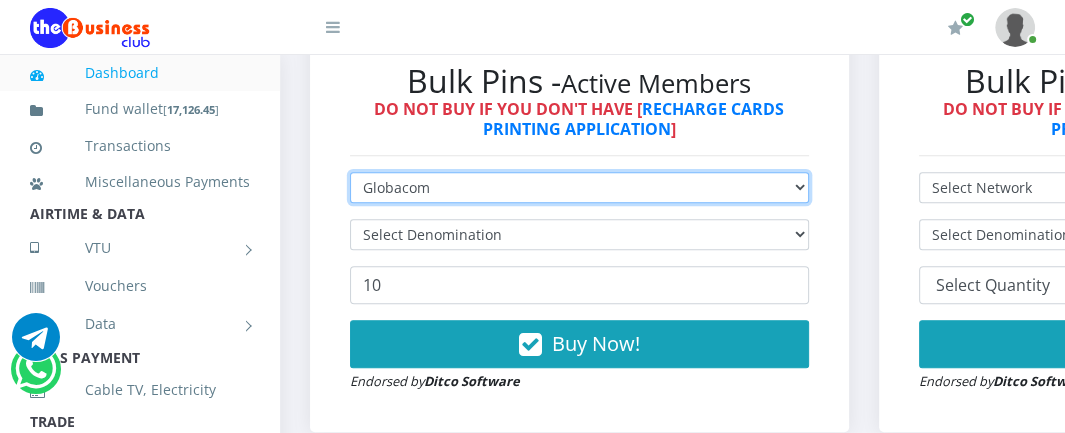 click on "Select Network
MTN
Globacom
9Mobile
Airtel" at bounding box center [579, 187] 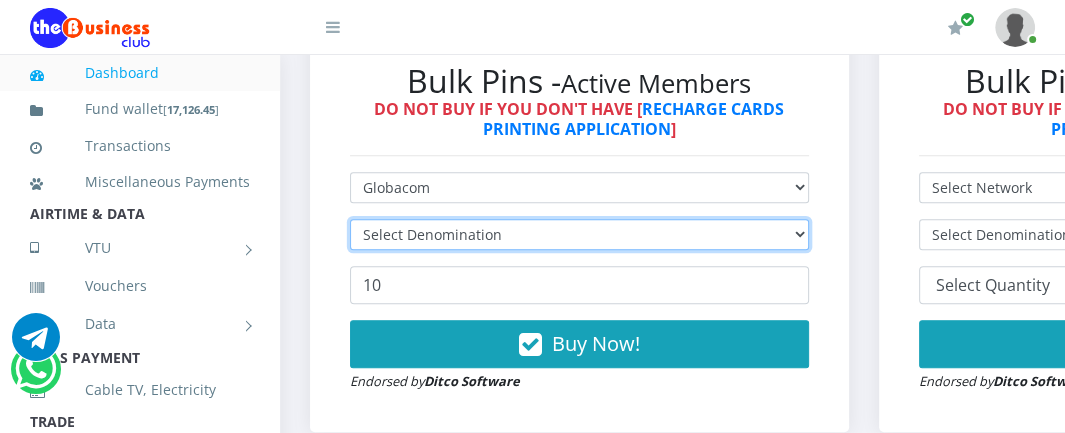 click on "Select Denomination" at bounding box center (579, 234) 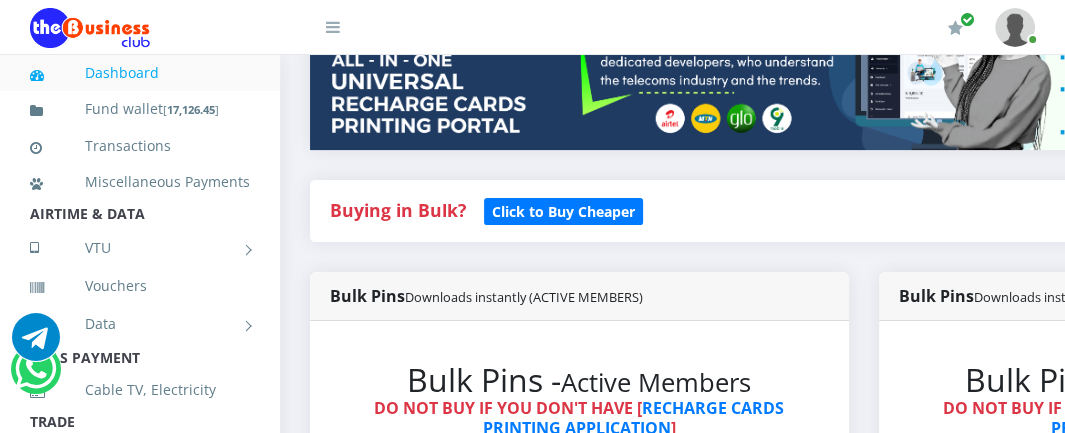 scroll, scrollTop: 300, scrollLeft: 0, axis: vertical 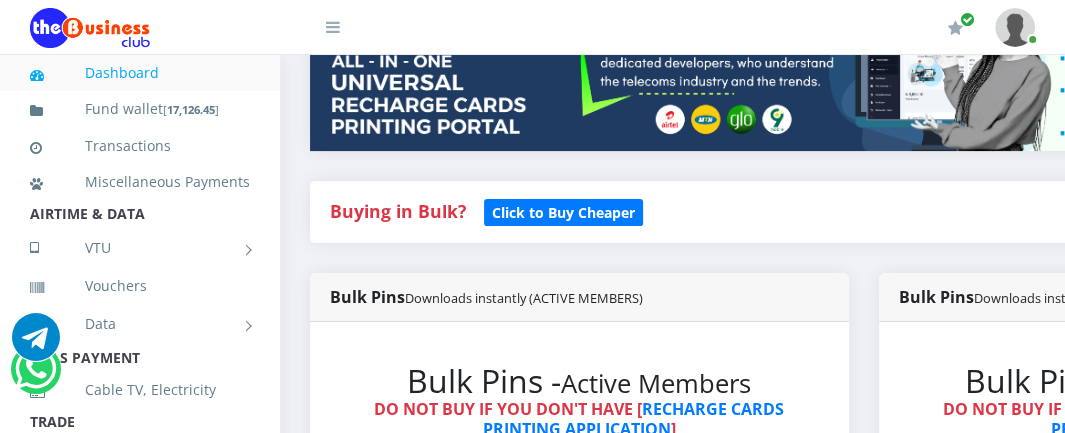 type 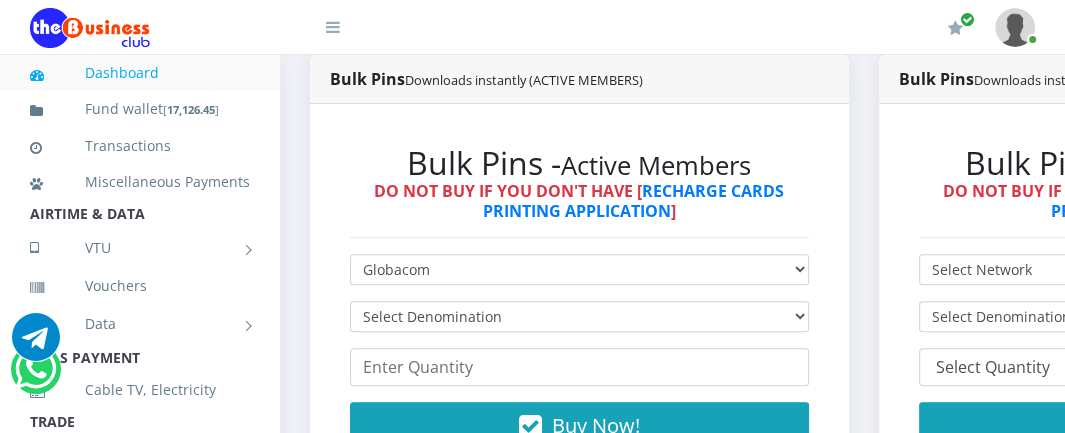 scroll, scrollTop: 600, scrollLeft: 0, axis: vertical 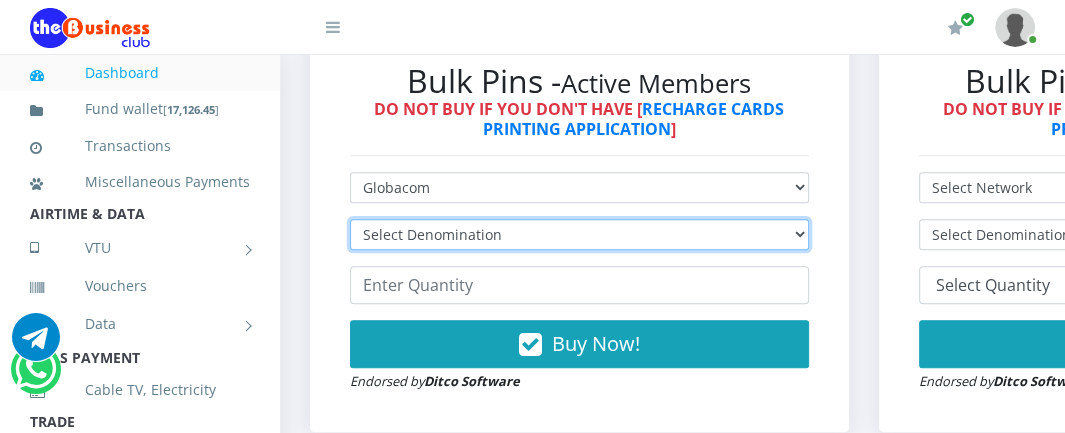 click on "Select Denomination Glo NGN100 - ₦96.55 Glo NGN200 - ₦193.10 Glo NGN500 - ₦482.75 Glo NGN1000 - ₦965.50" at bounding box center (579, 234) 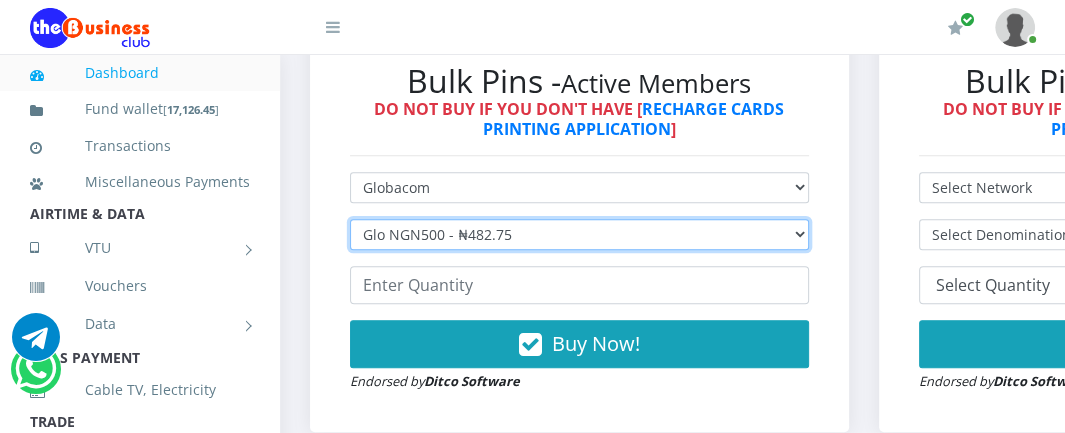 click on "Select Denomination Glo NGN100 - ₦96.55 Glo NGN200 - ₦193.10 Glo NGN500 - ₦482.75 Glo NGN1000 - ₦965.50" at bounding box center [579, 234] 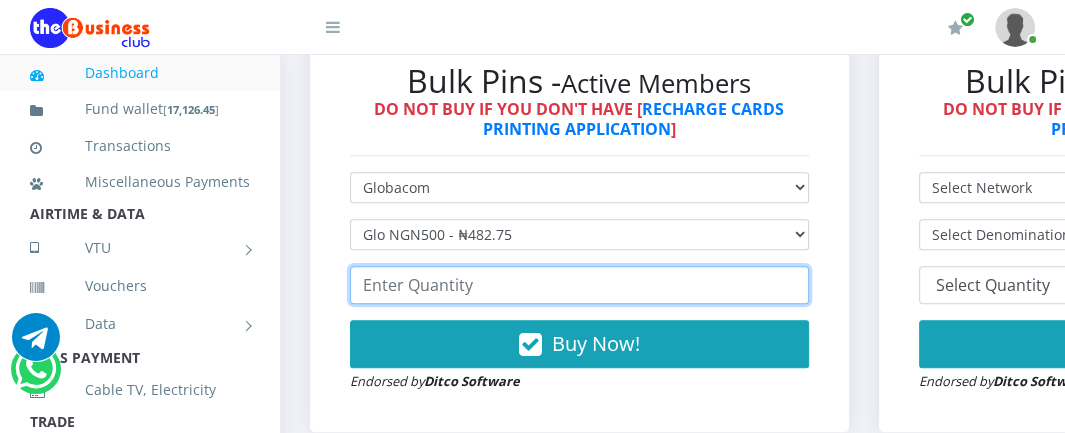 click at bounding box center (579, 285) 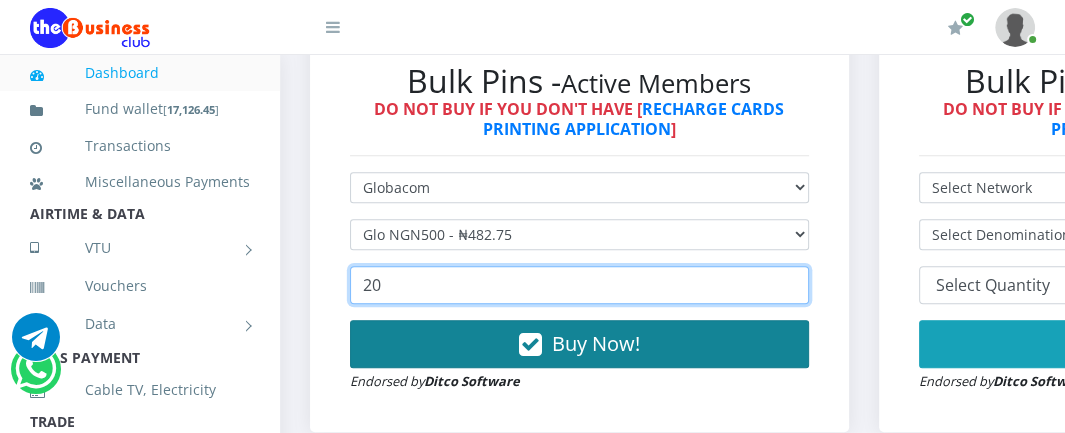 type on "20" 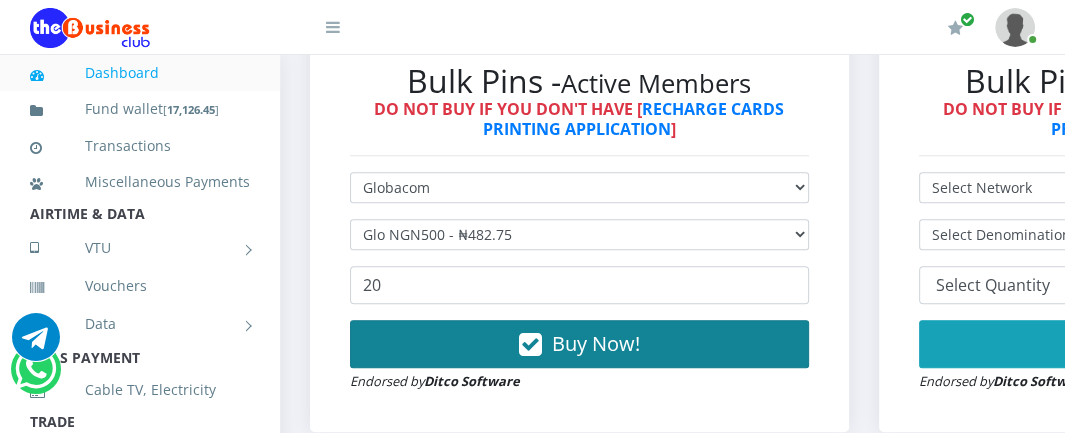 click on "Buy Now!" at bounding box center [596, 343] 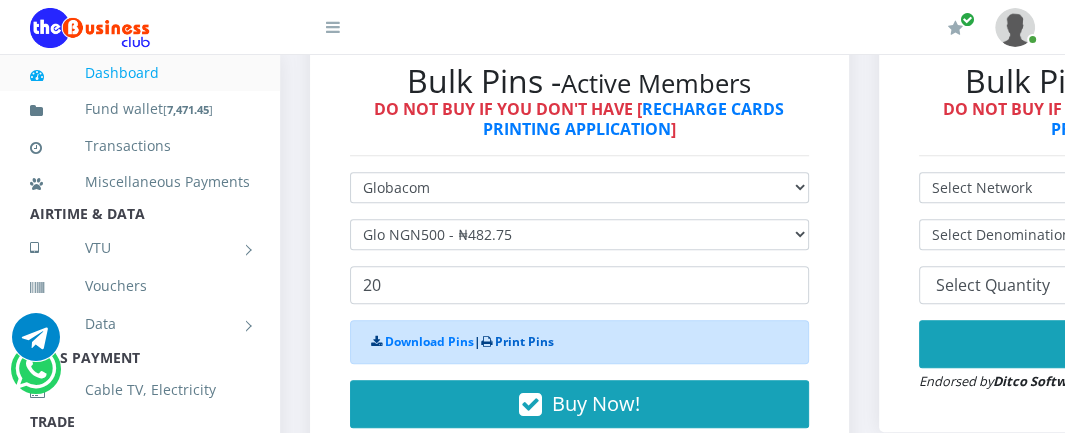 click on "Print Pins" at bounding box center [524, 341] 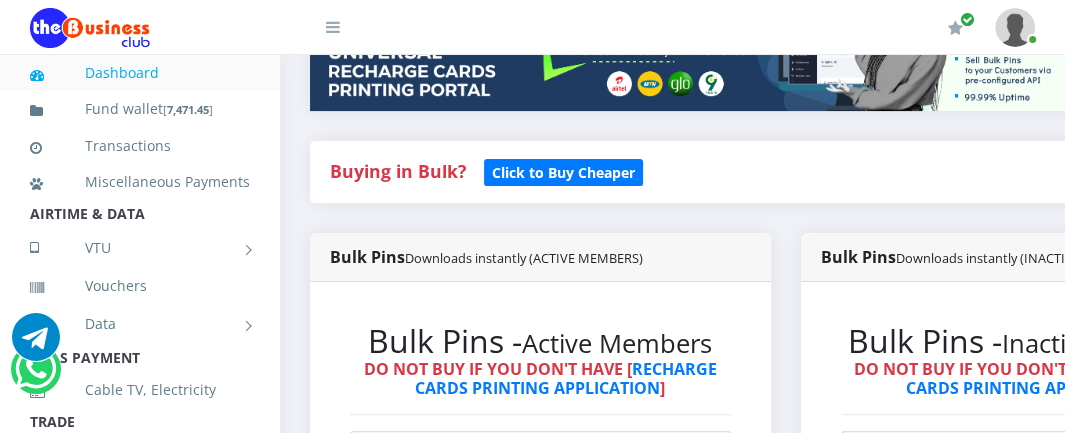 scroll, scrollTop: 532, scrollLeft: 0, axis: vertical 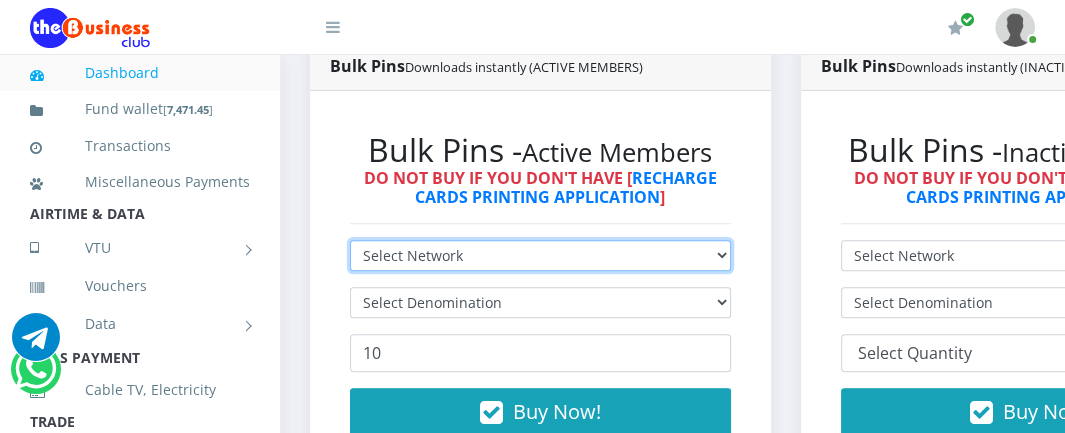 click on "Select Network
MTN
Globacom
9Mobile
Airtel" at bounding box center (540, 255) 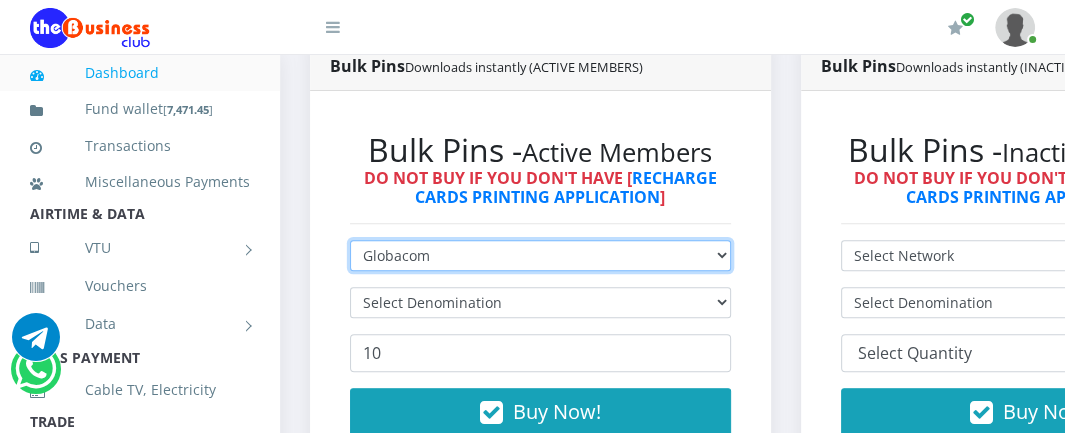 click on "Select Network
MTN
Globacom
9Mobile
Airtel" at bounding box center [540, 255] 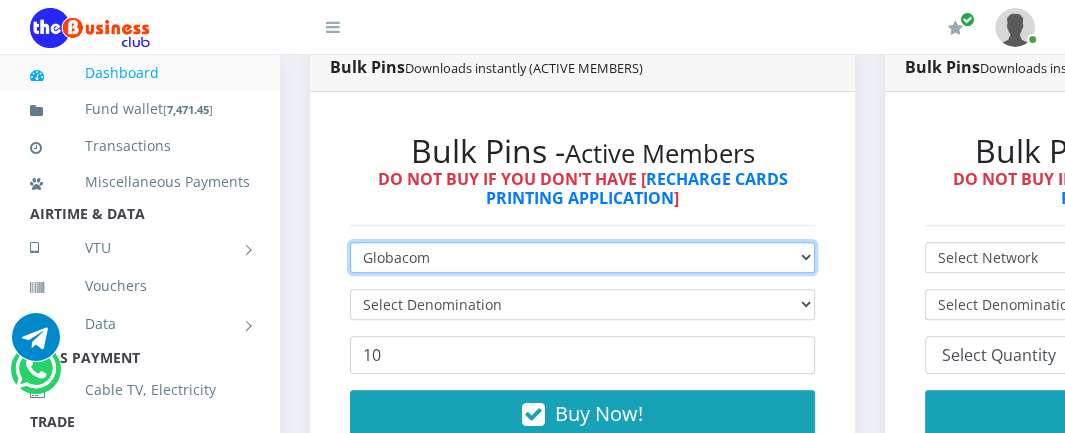 type 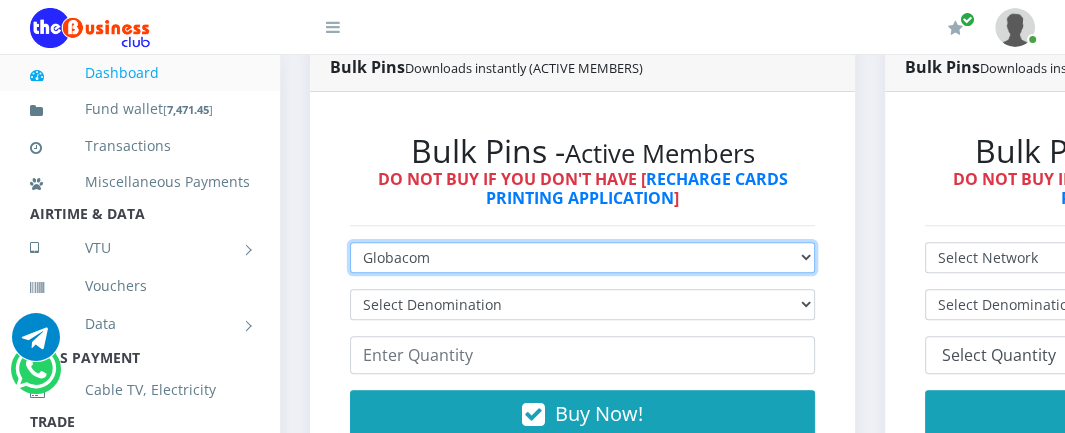 scroll, scrollTop: 0, scrollLeft: 0, axis: both 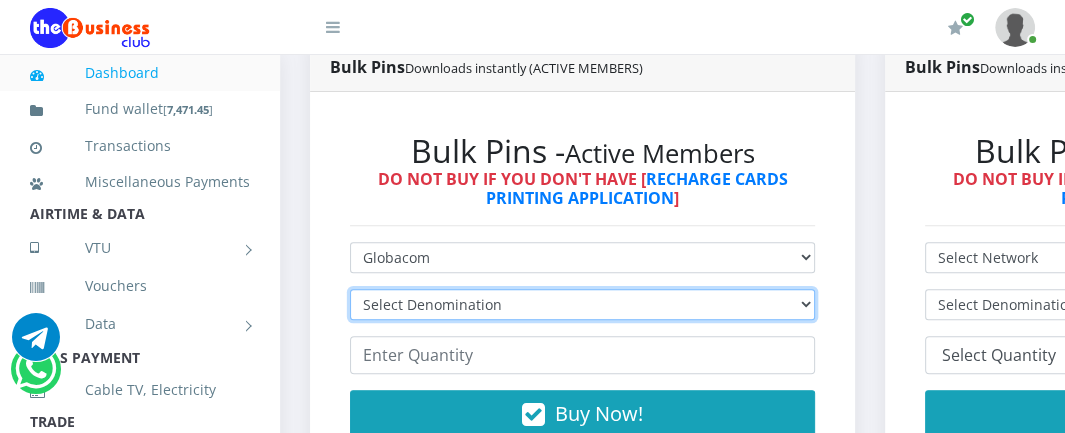 click on "Select Denomination Glo NGN100 - ₦96.55 Glo NGN200 - ₦193.10 Glo NGN500 - ₦482.75 Glo NGN1000 - ₦965.50" at bounding box center (582, 304) 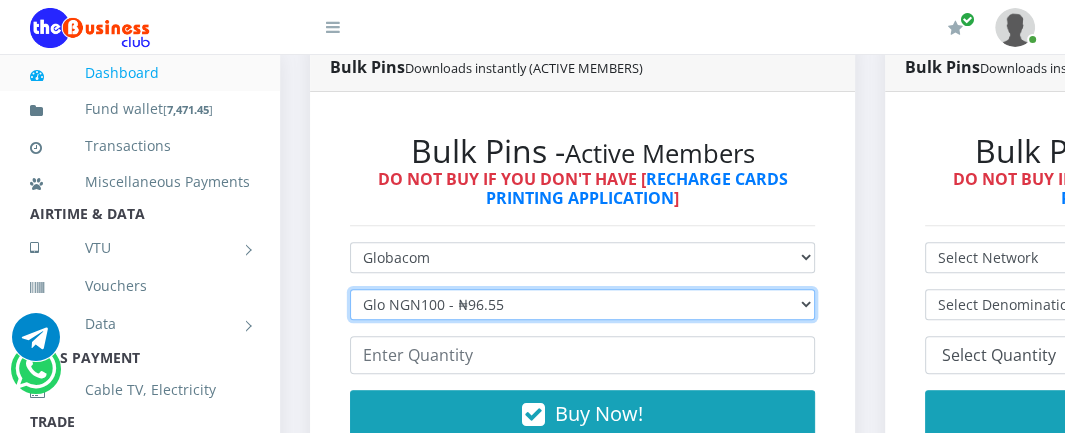 click on "Select Denomination Glo NGN100 - ₦96.55 Glo NGN200 - ₦193.10 Glo NGN500 - ₦482.75 Glo NGN1000 - ₦965.50" at bounding box center (582, 304) 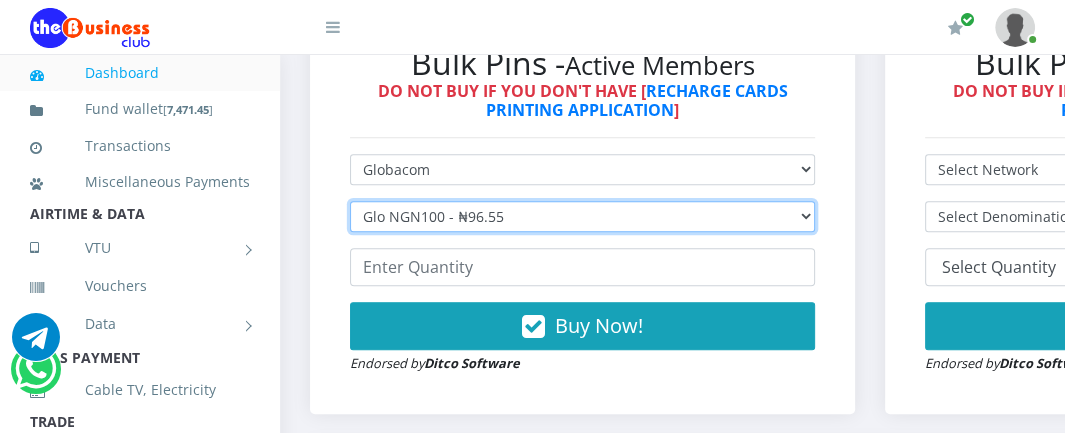 scroll, scrollTop: 632, scrollLeft: 0, axis: vertical 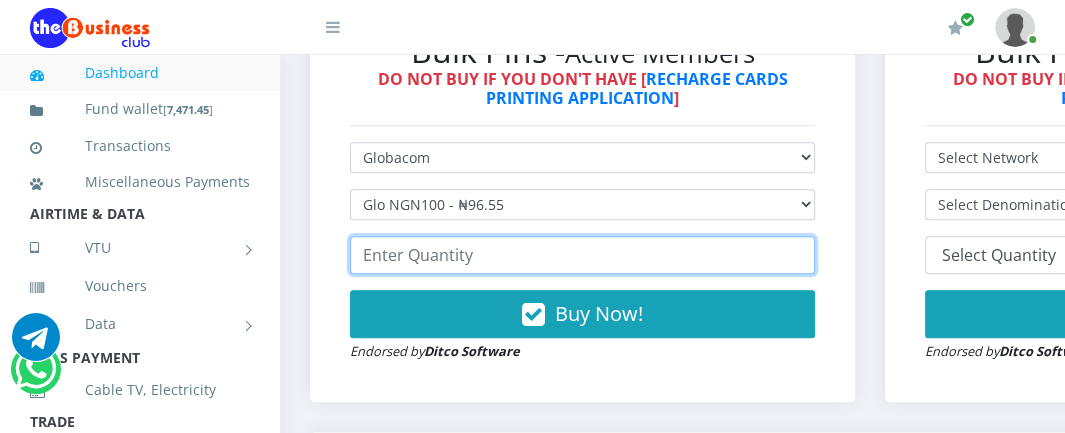 click at bounding box center (582, 255) 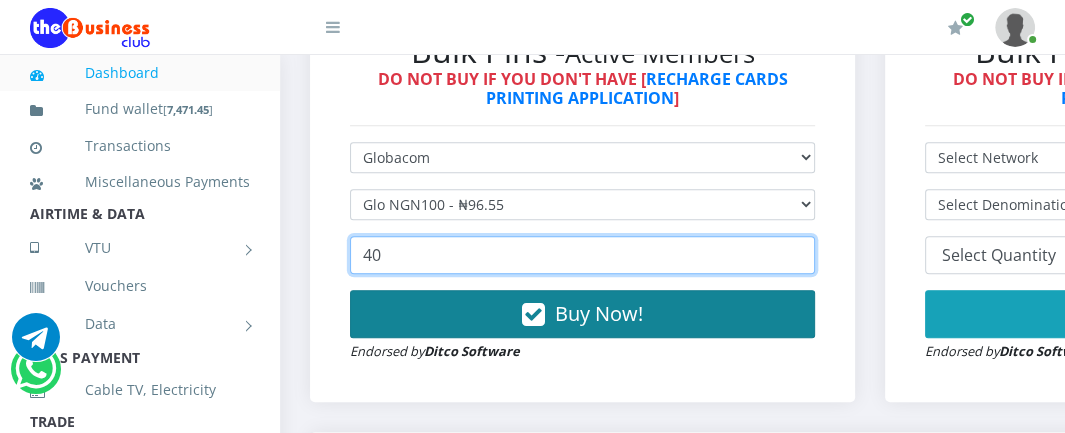 type on "40" 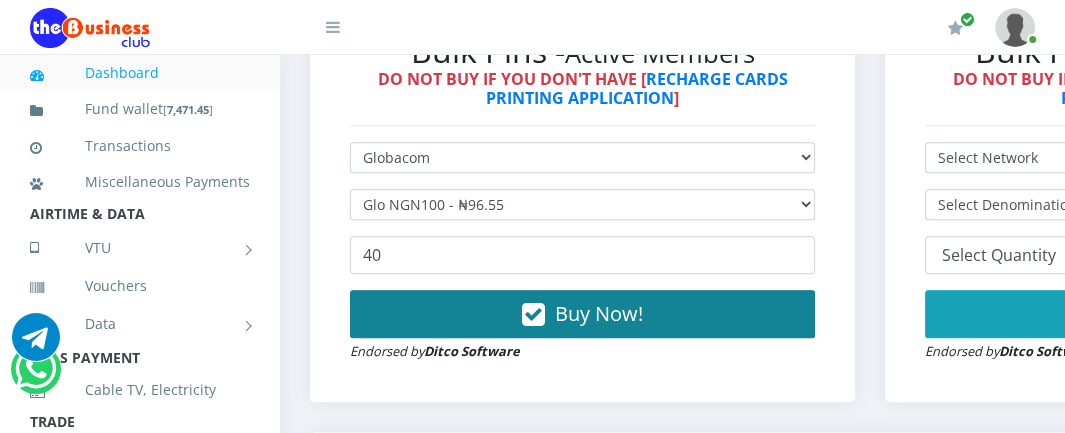 click on "Buy Now!" at bounding box center (599, 313) 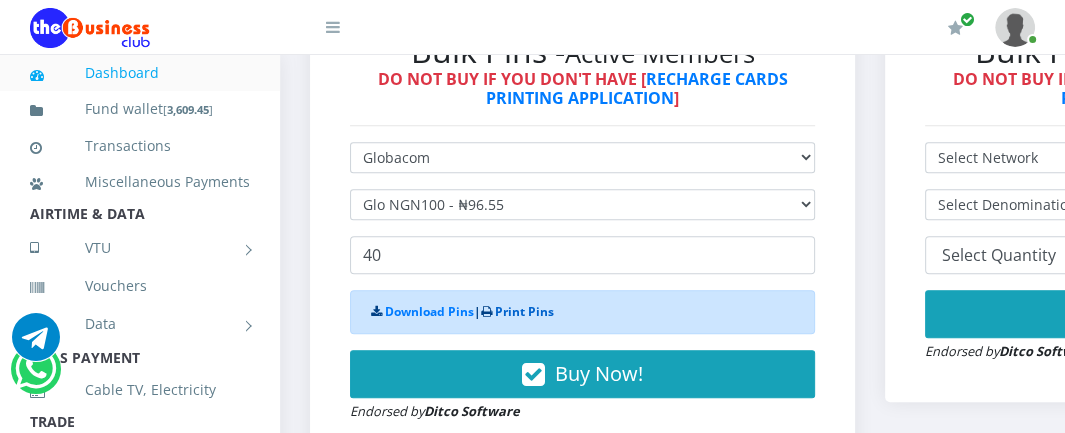 click on "Print Pins" at bounding box center [524, 311] 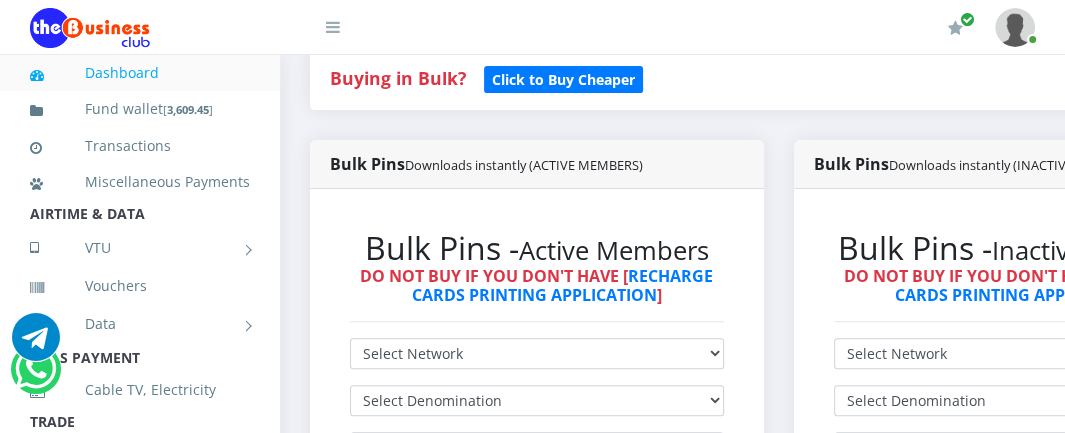 scroll, scrollTop: 532, scrollLeft: 0, axis: vertical 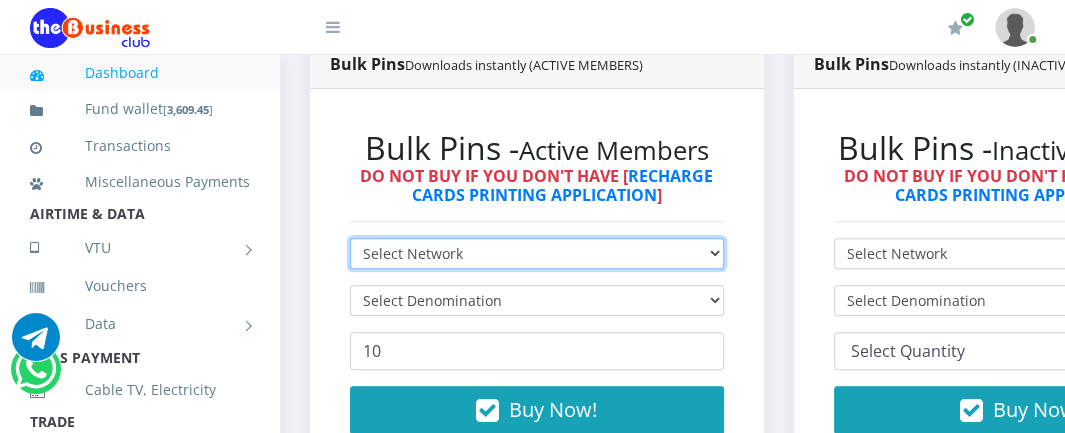 click on "Select Network
MTN
Globacom
9Mobile
Airtel" at bounding box center (537, 253) 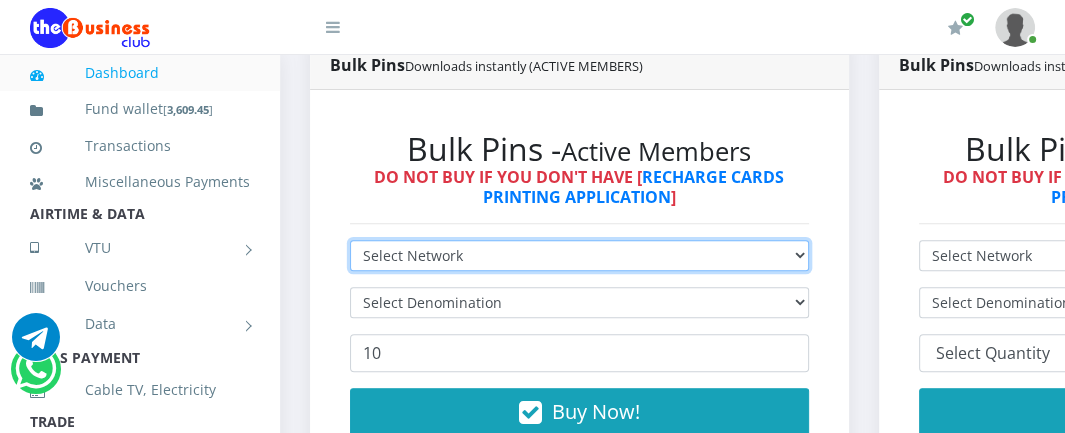 scroll, scrollTop: 0, scrollLeft: 0, axis: both 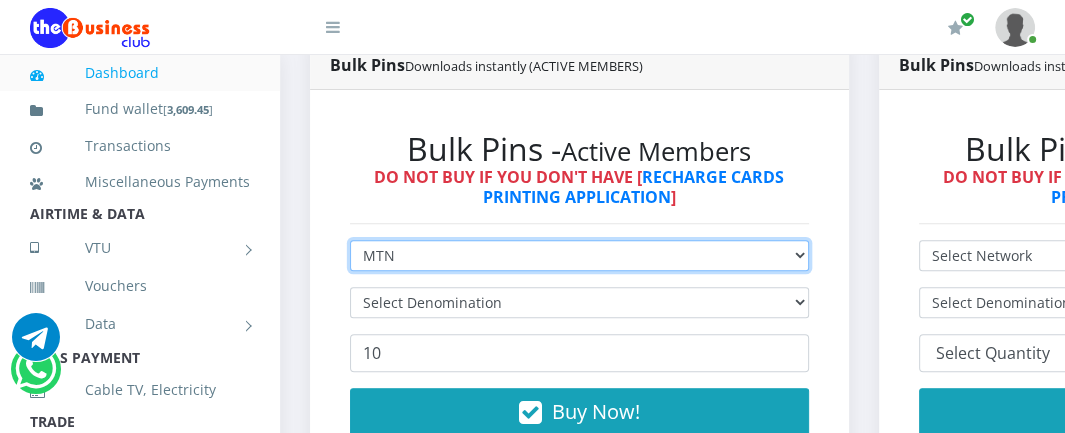 click on "Select Network
MTN
Globacom
9Mobile
Airtel" at bounding box center [579, 255] 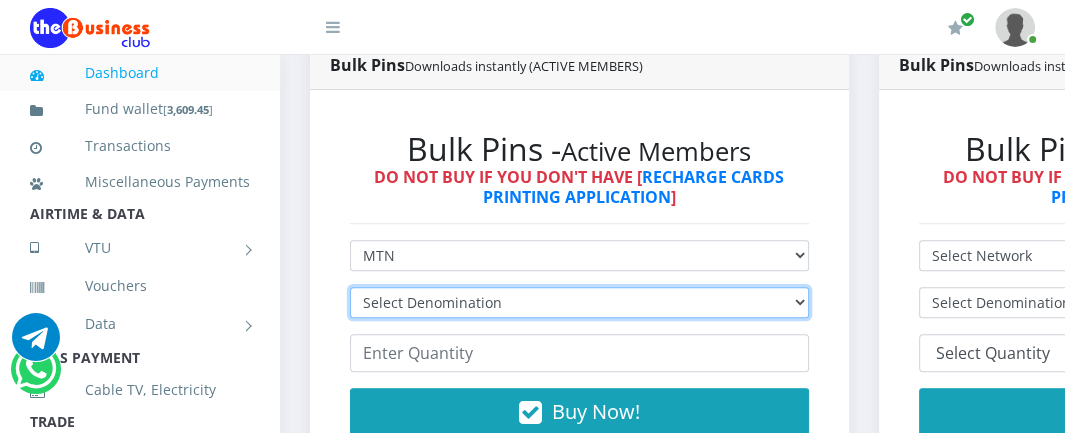 click on "Select Denomination MTN NGN100 - ₦96.99 MTN NGN200 - ₦193.98 MTN NGN400 - ₦387.96 MTN NGN500 - ₦484.95 MTN NGN1000 - ₦969.90 MTN NGN1500 - ₦1,454.85" at bounding box center (579, 302) 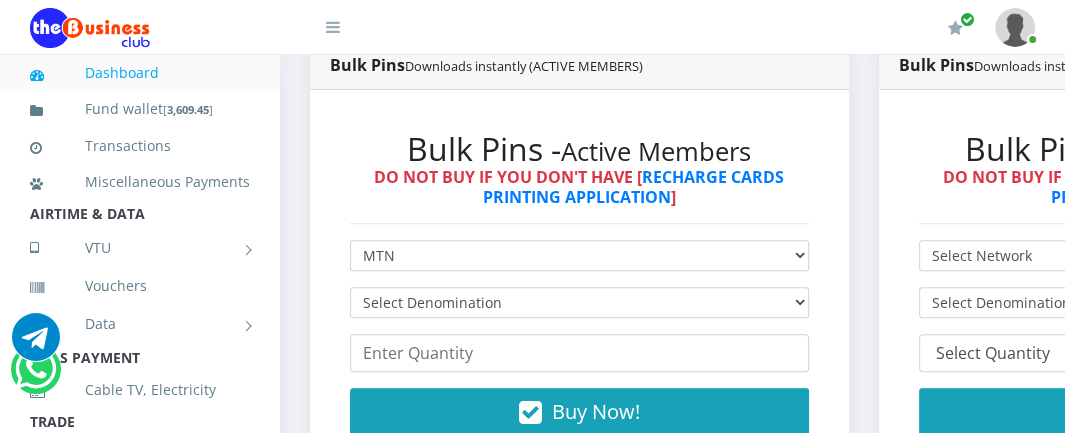 click on "Select Network
MTN
Globacom
9Mobile
Airtel
Select Denomination MTN NGN100 - ₦96.99 MTN NGN200 - ₦193.98 MTN NGN400 - ₦387.96 MTN NGN500 - ₦484.95 MTN NGN1000 - ₦969.90 MTN NGN1500 - ₦1,454.85" at bounding box center [579, 350] 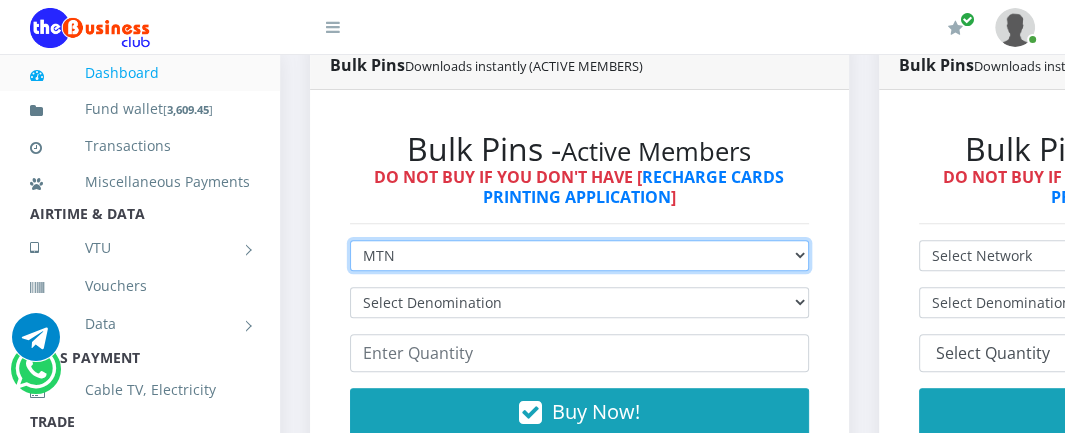 click on "Select Network
MTN
Globacom
9Mobile
Airtel" at bounding box center (579, 255) 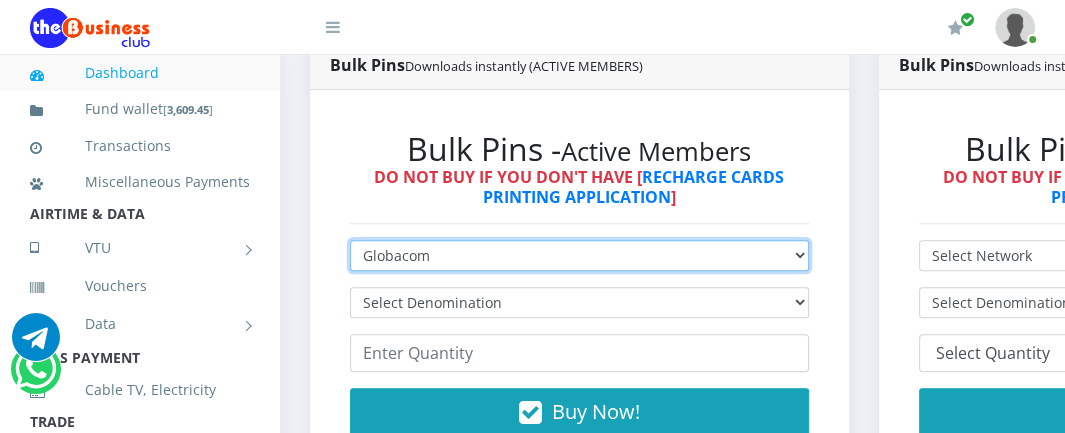 click on "Select Network
MTN
Globacom
9Mobile
Airtel" at bounding box center (579, 255) 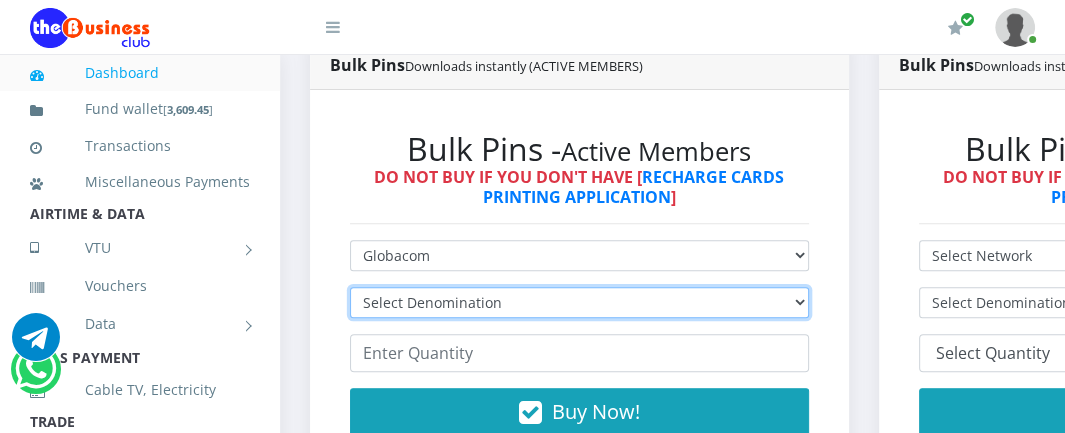 click on "Select Denomination Glo NGN100 - ₦96.55 Glo NGN200 - ₦193.10 Glo NGN500 - ₦482.75 Glo NGN1000 - ₦965.50" at bounding box center (579, 302) 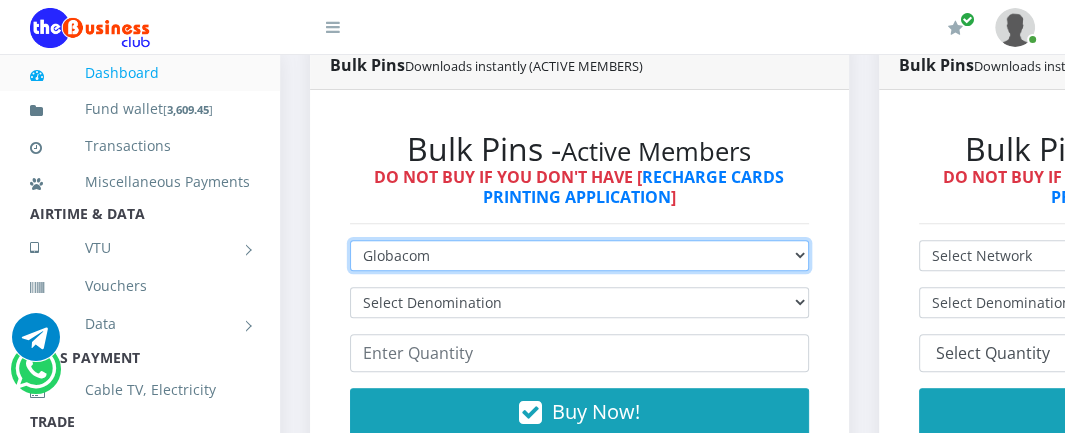 click on "Select Network
MTN
Globacom
9Mobile
Airtel" at bounding box center (579, 255) 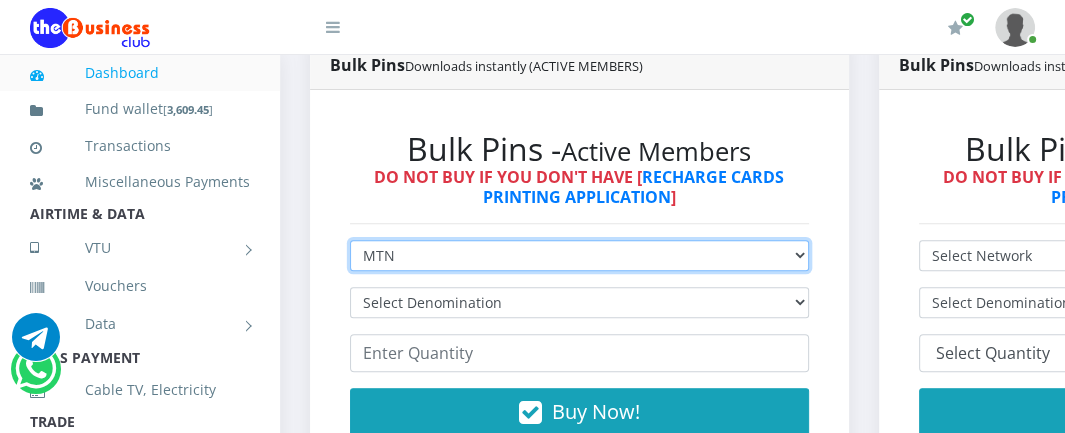 click on "Select Network
MTN
Globacom
9Mobile
Airtel" at bounding box center [579, 255] 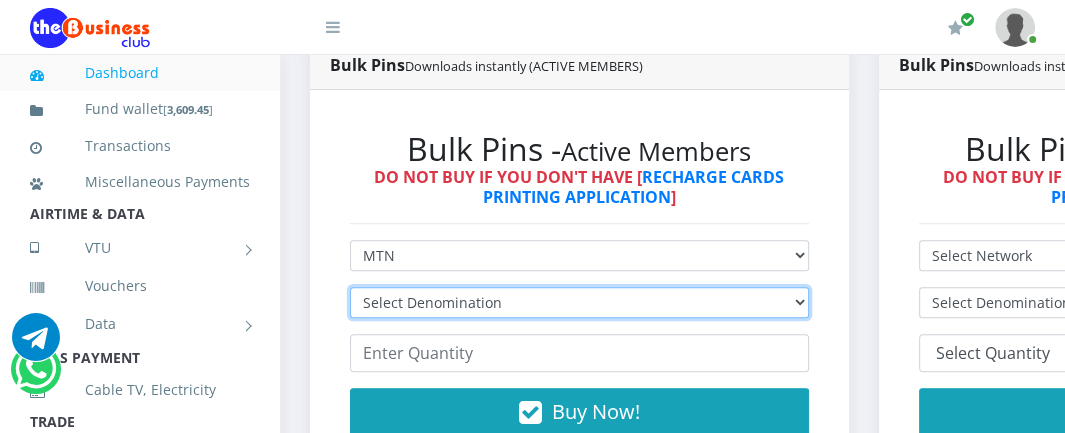 click on "Select Denomination" at bounding box center (579, 302) 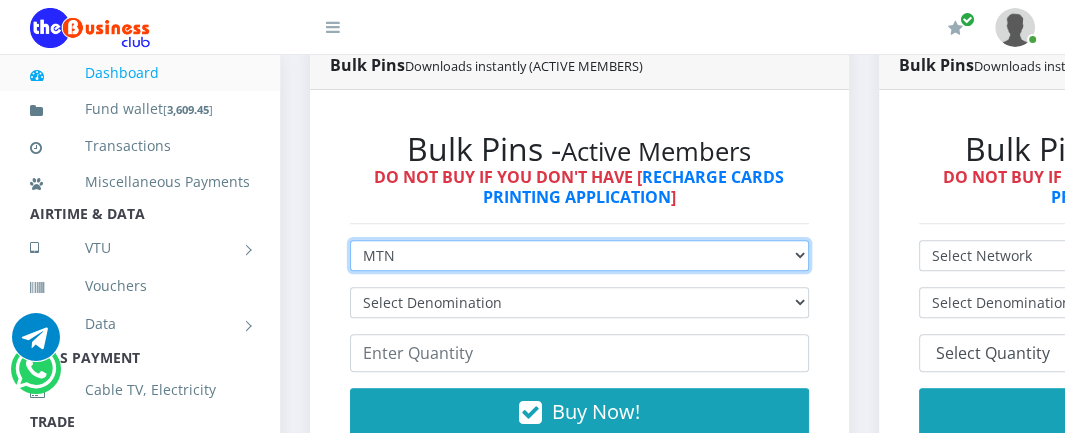 click on "Select Network
MTN
Globacom
9Mobile
Airtel" at bounding box center [579, 255] 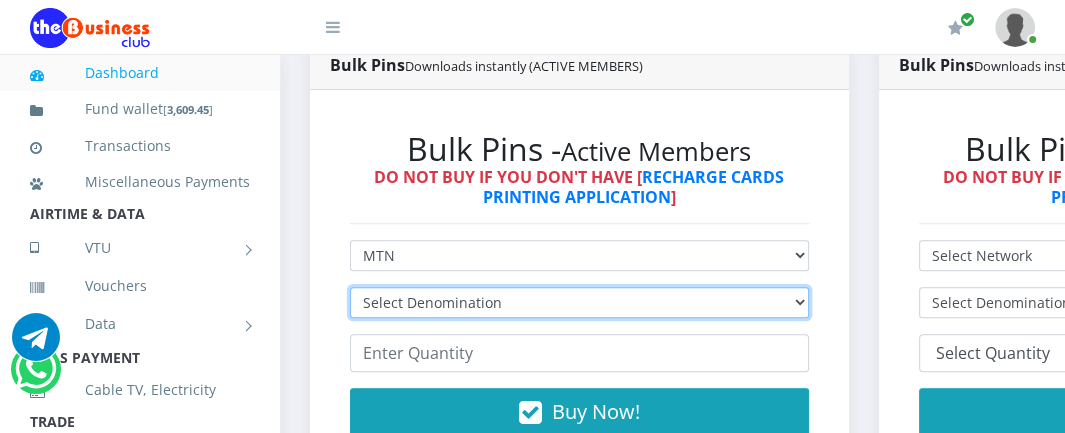 click on "Select Denomination" at bounding box center [579, 302] 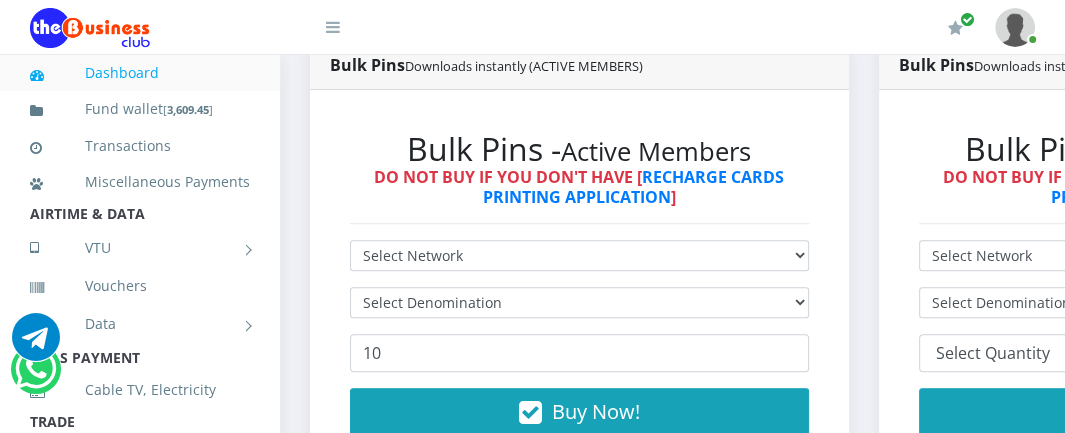 scroll, scrollTop: 0, scrollLeft: 0, axis: both 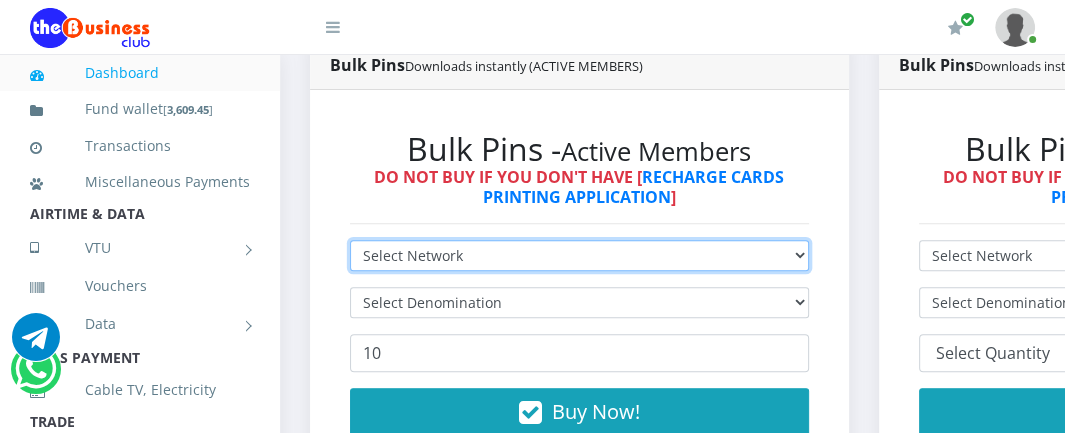 click on "Select Network
MTN
Globacom
9Mobile
Airtel" at bounding box center [579, 255] 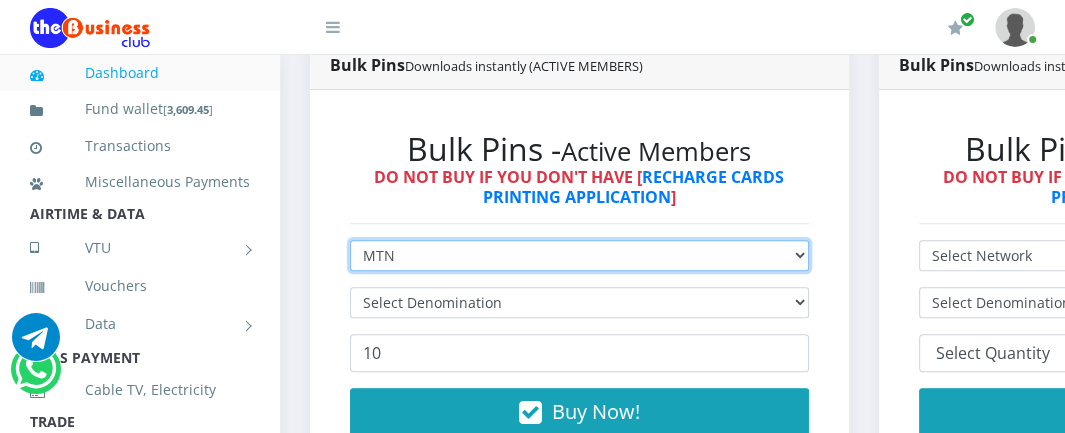 click on "Select Network
MTN
Globacom
9Mobile
Airtel" at bounding box center [579, 255] 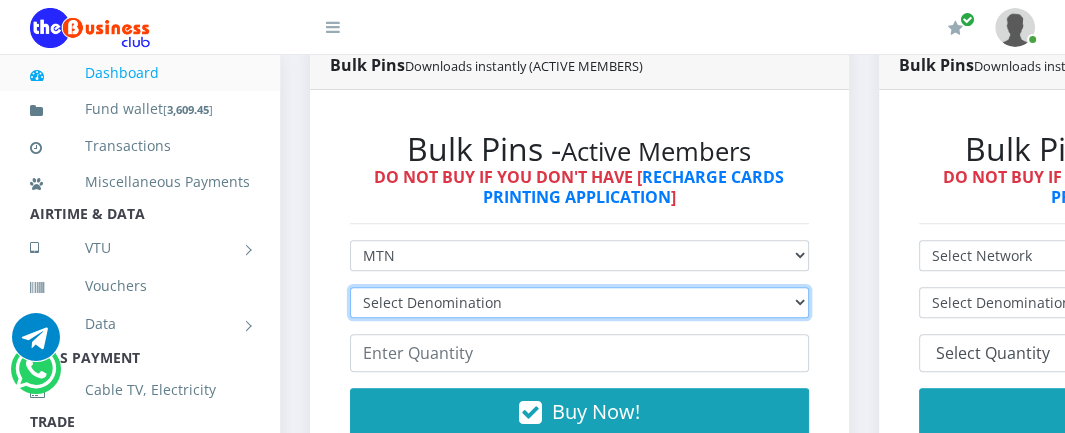 click on "Select Denomination MTN NGN100 - ₦96.99 MTN NGN200 - ₦193.98 MTN NGN400 - ₦387.96 MTN NGN500 - ₦484.95 MTN NGN1000 - ₦969.90 MTN NGN1500 - ₦1,454.85" at bounding box center [579, 302] 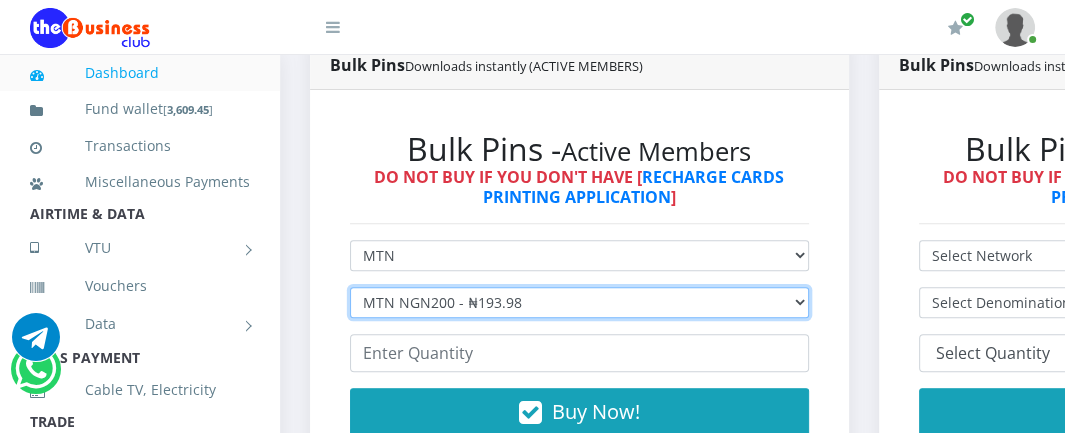 click on "Select Denomination MTN NGN100 - ₦96.99 MTN NGN200 - ₦193.98 MTN NGN400 - ₦387.96 MTN NGN500 - ₦484.95 MTN NGN1000 - ₦969.90 MTN NGN1500 - ₦1,454.85" at bounding box center [579, 302] 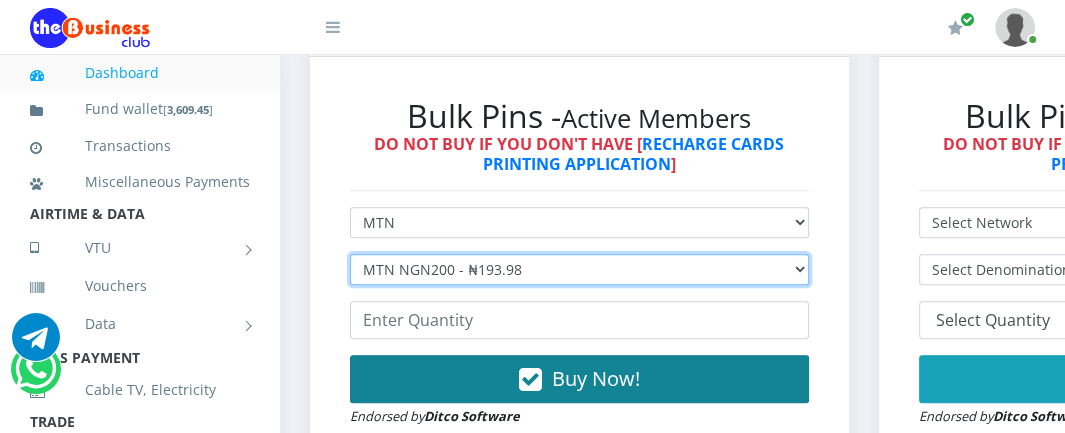 scroll, scrollTop: 632, scrollLeft: 0, axis: vertical 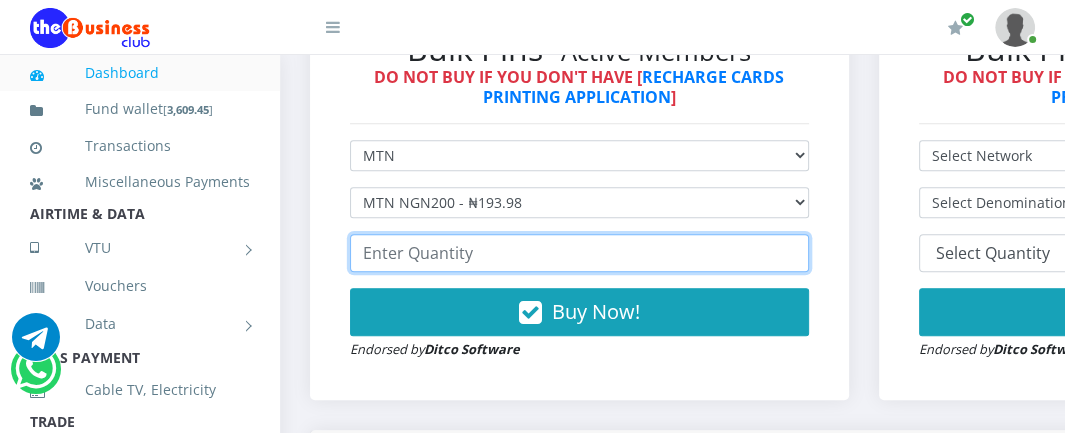 click at bounding box center (579, 253) 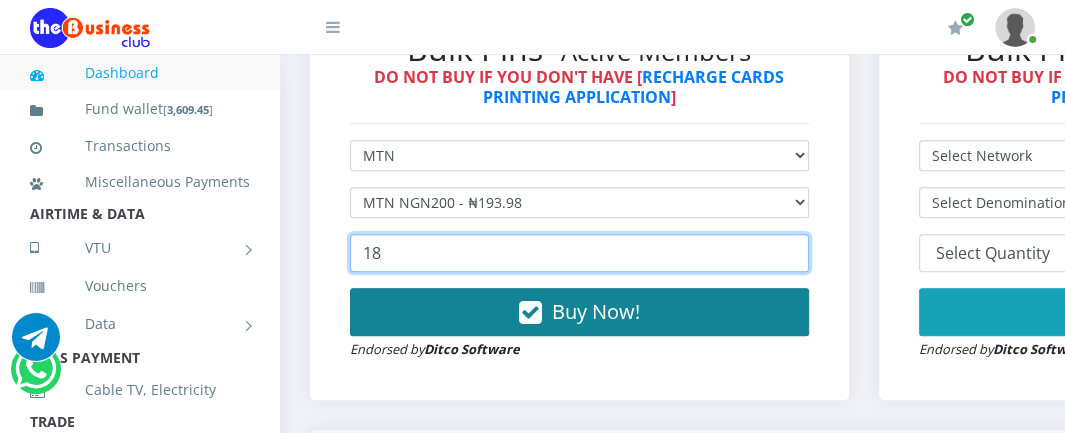 type on "18" 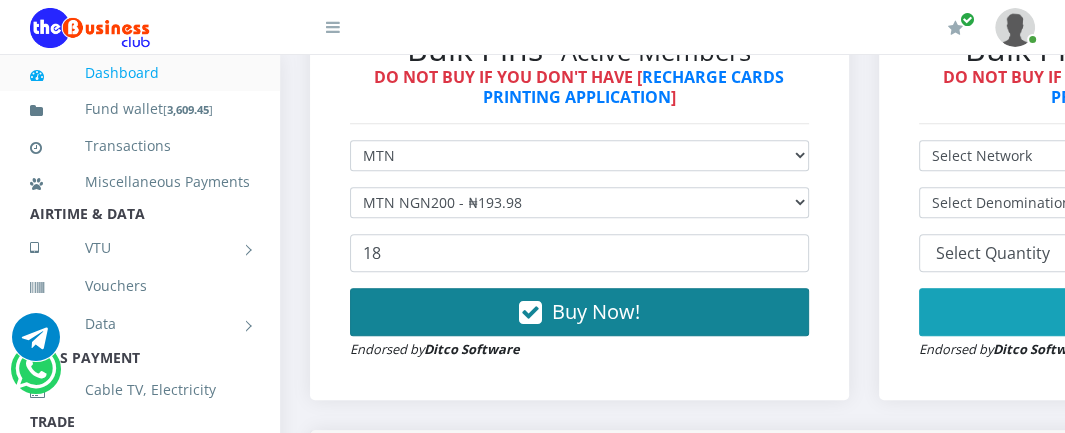 click on "Buy Now!" at bounding box center [596, 311] 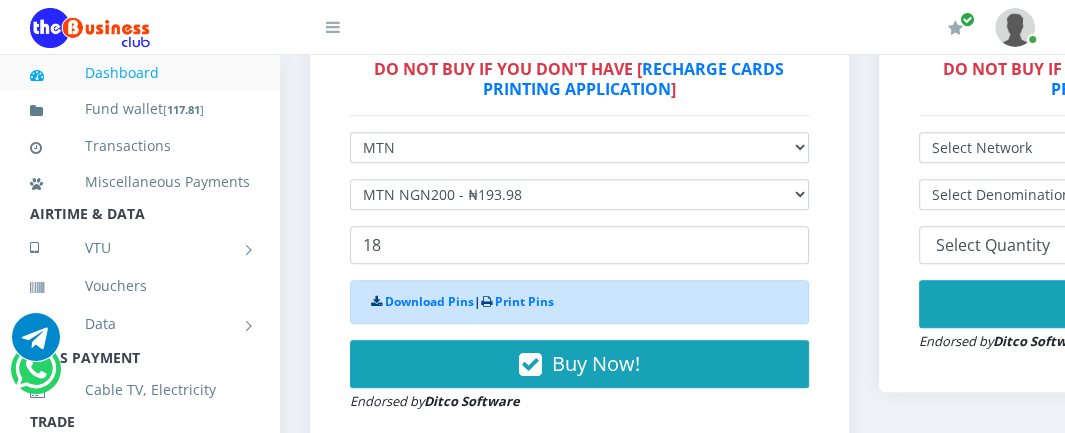 scroll, scrollTop: 632, scrollLeft: 0, axis: vertical 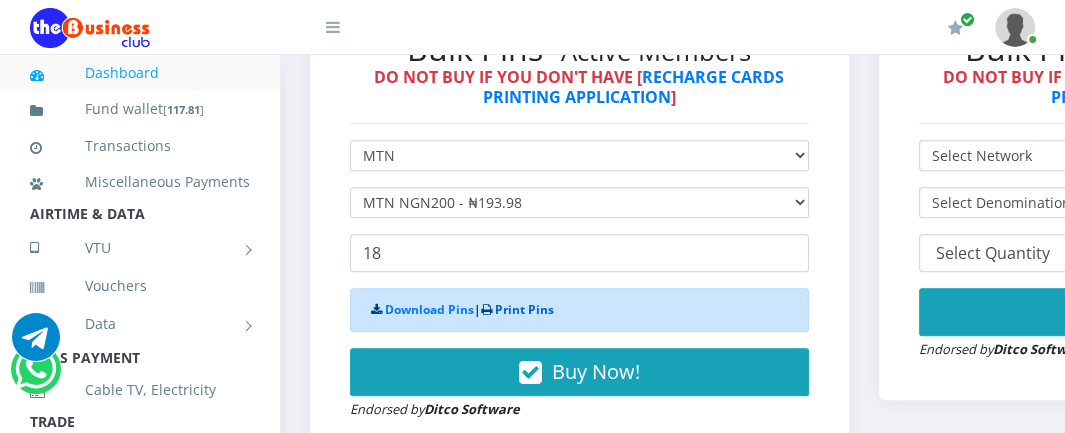 click on "Print Pins" at bounding box center [524, 309] 